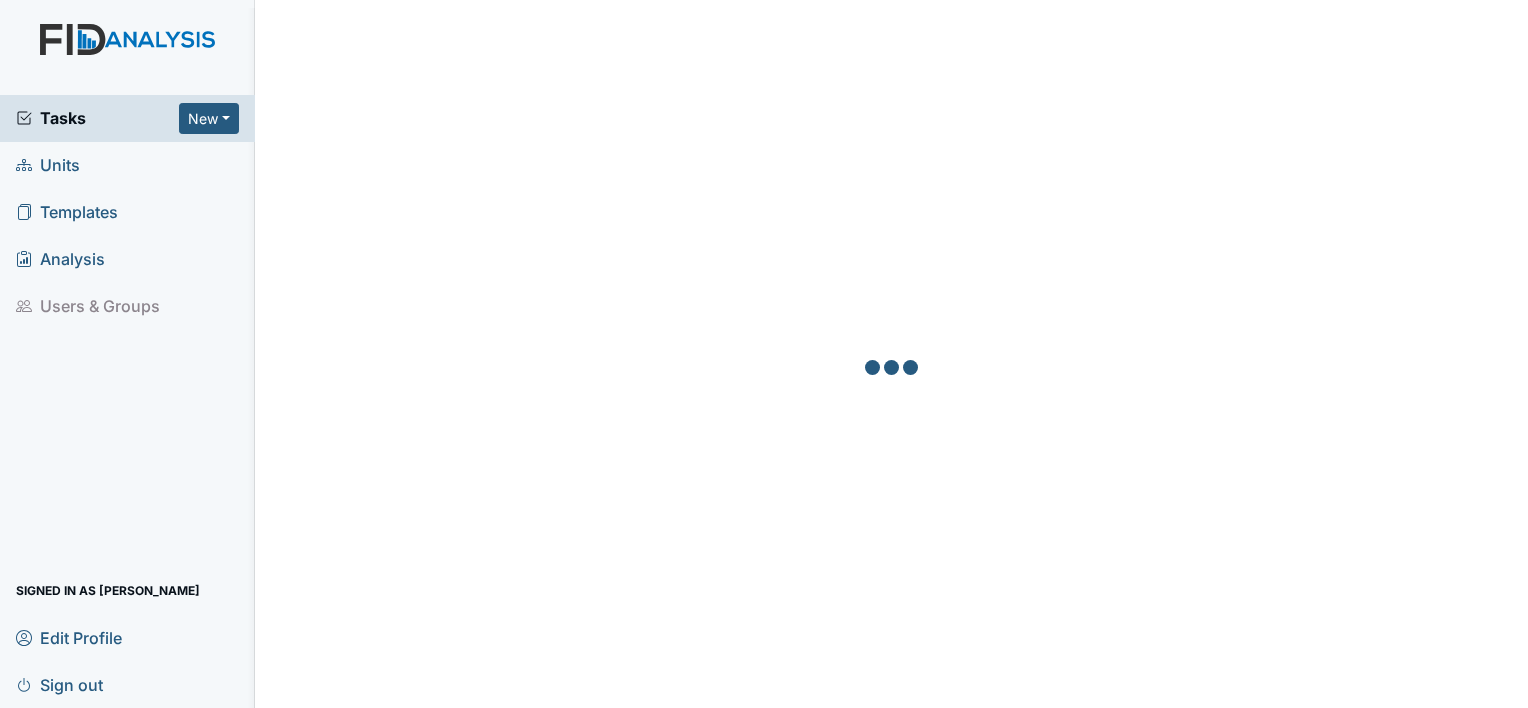 scroll, scrollTop: 0, scrollLeft: 0, axis: both 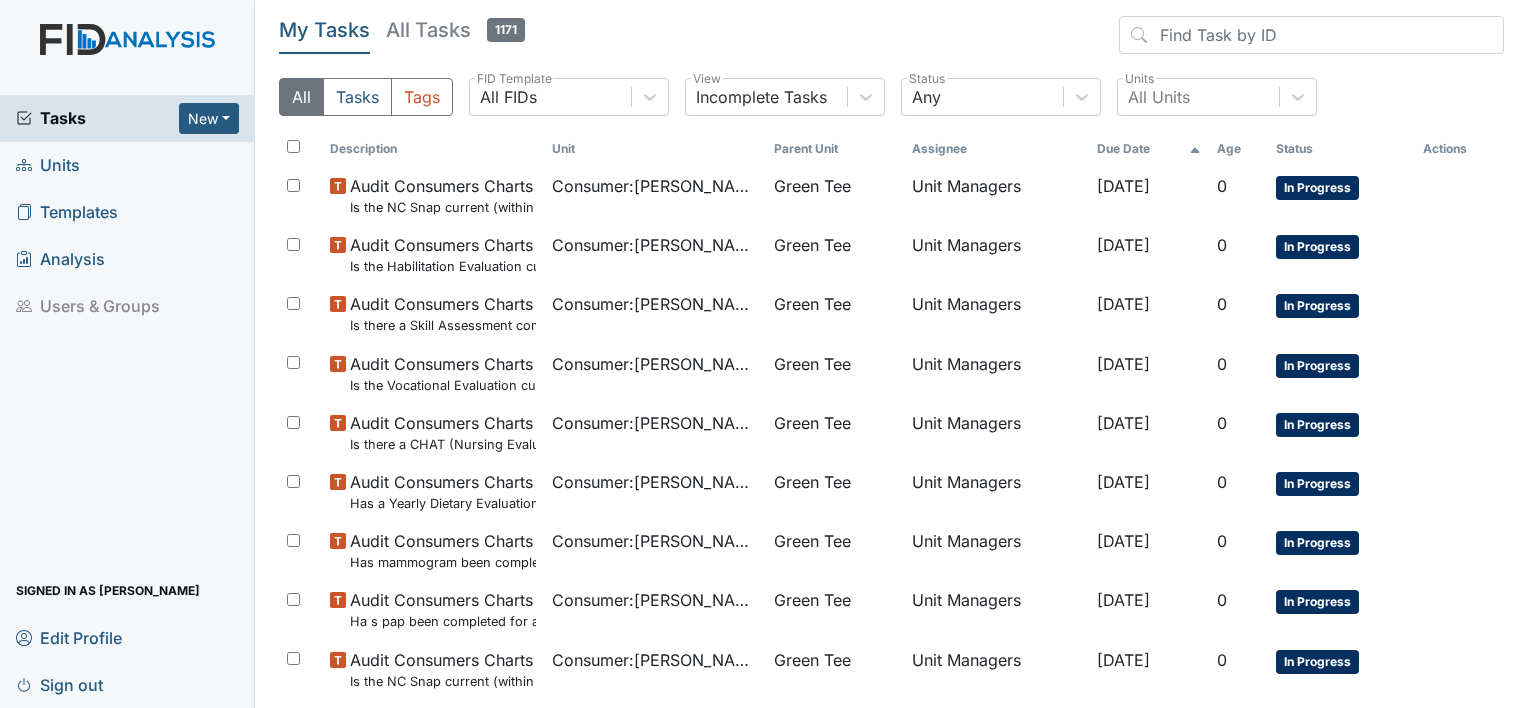 click on "Units" at bounding box center (48, 165) 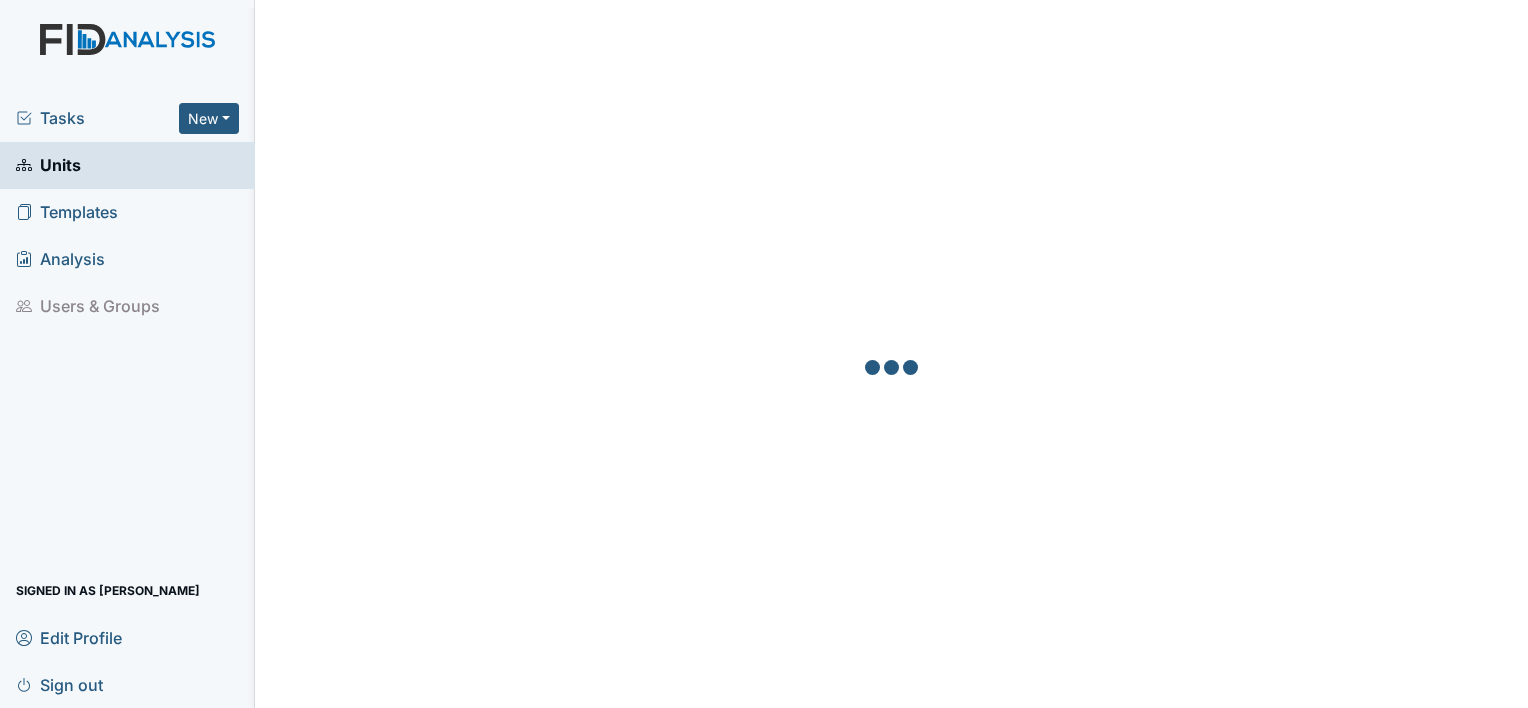 scroll, scrollTop: 0, scrollLeft: 0, axis: both 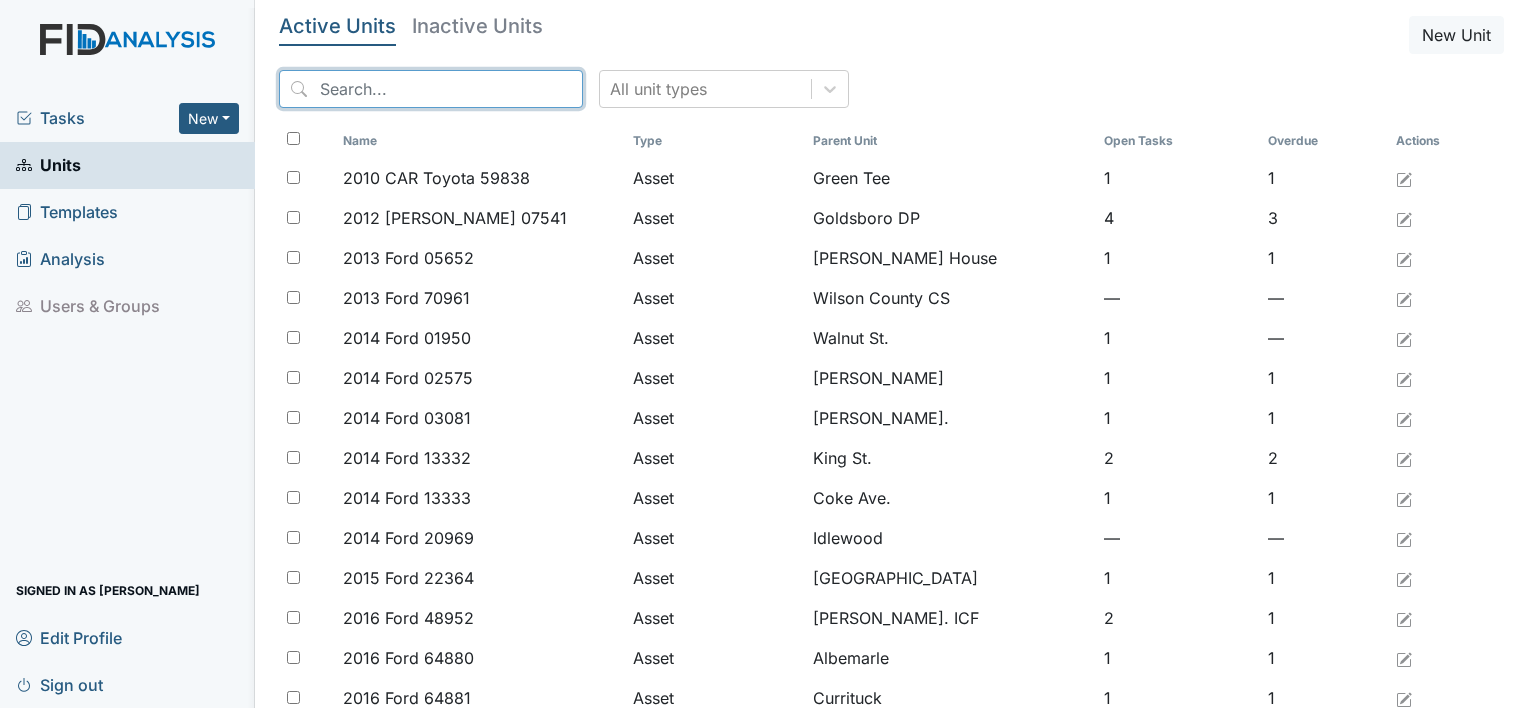 click at bounding box center (431, 89) 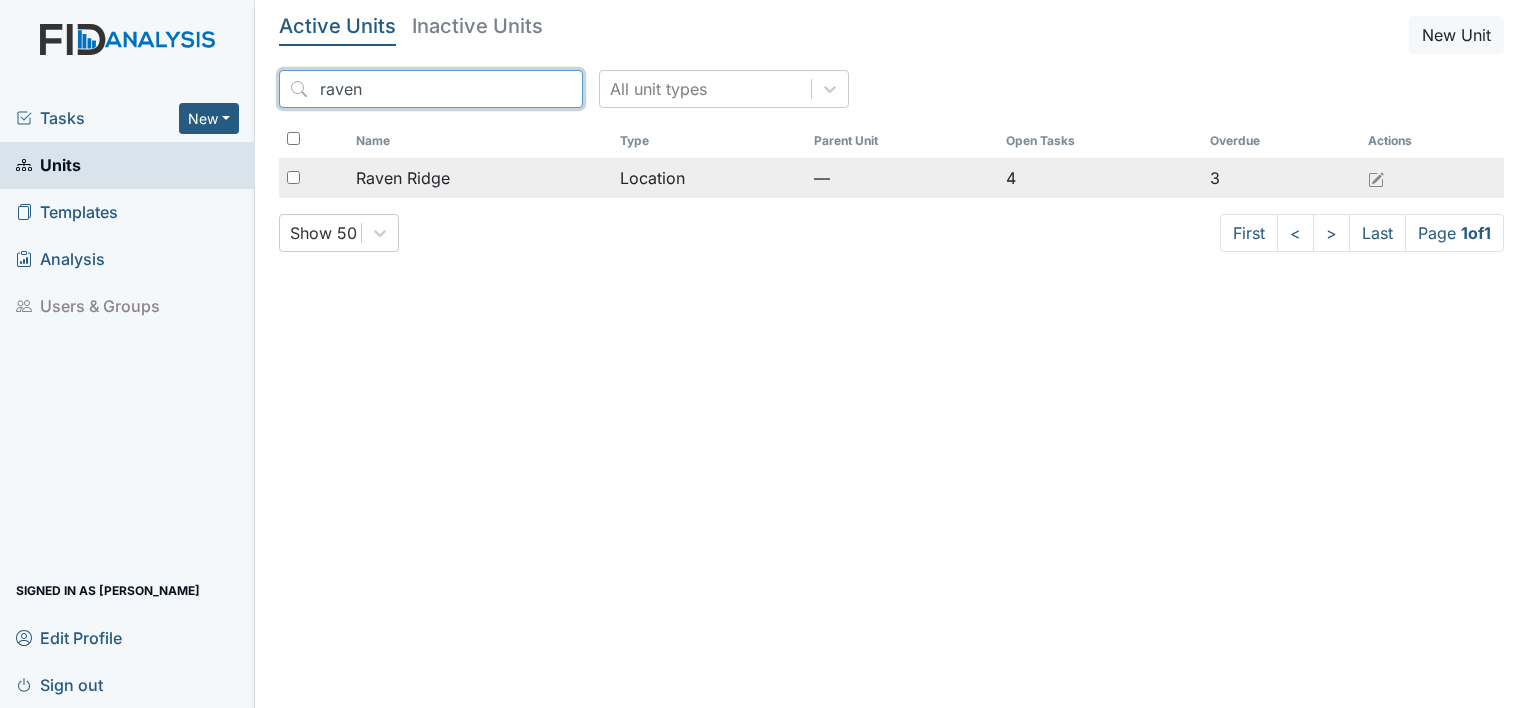type on "raven" 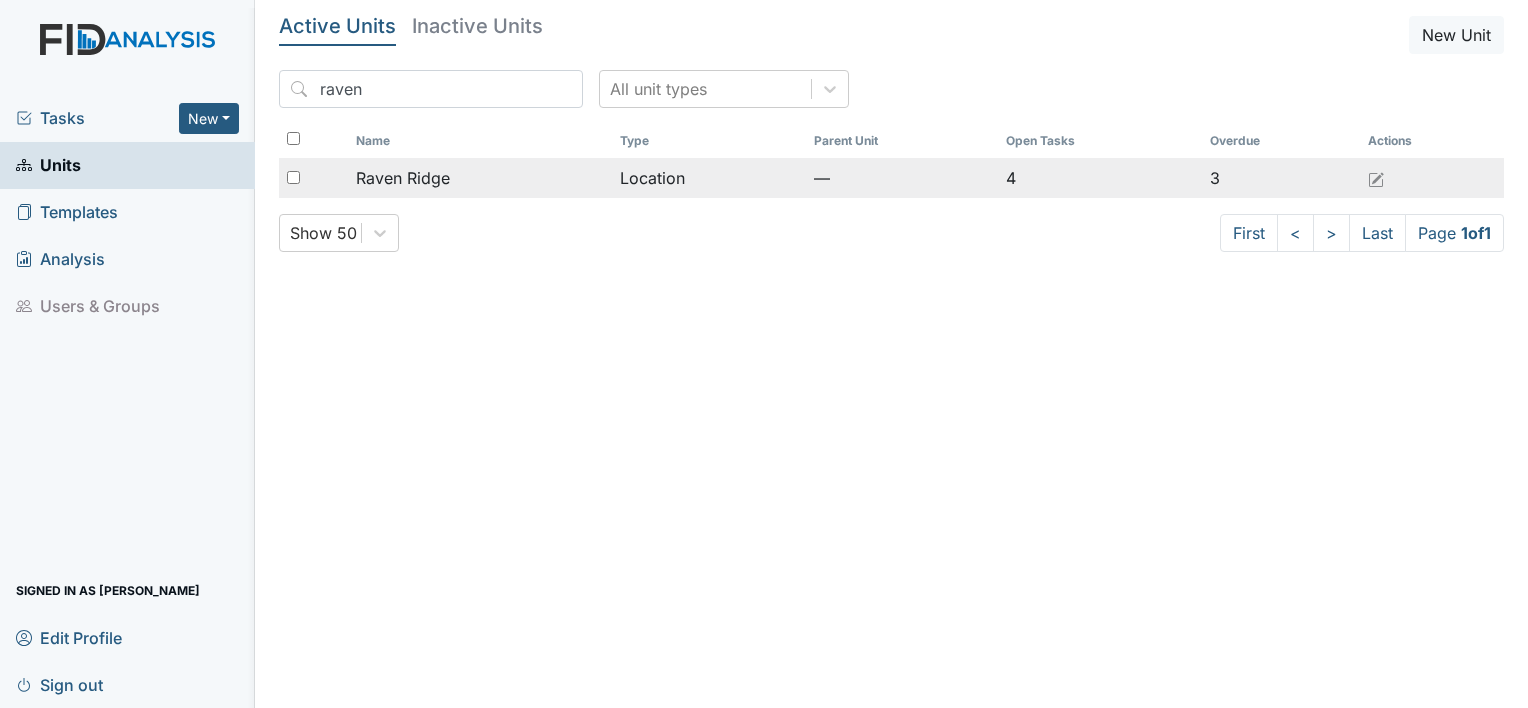 click on "Raven Ridge" at bounding box center [480, 178] 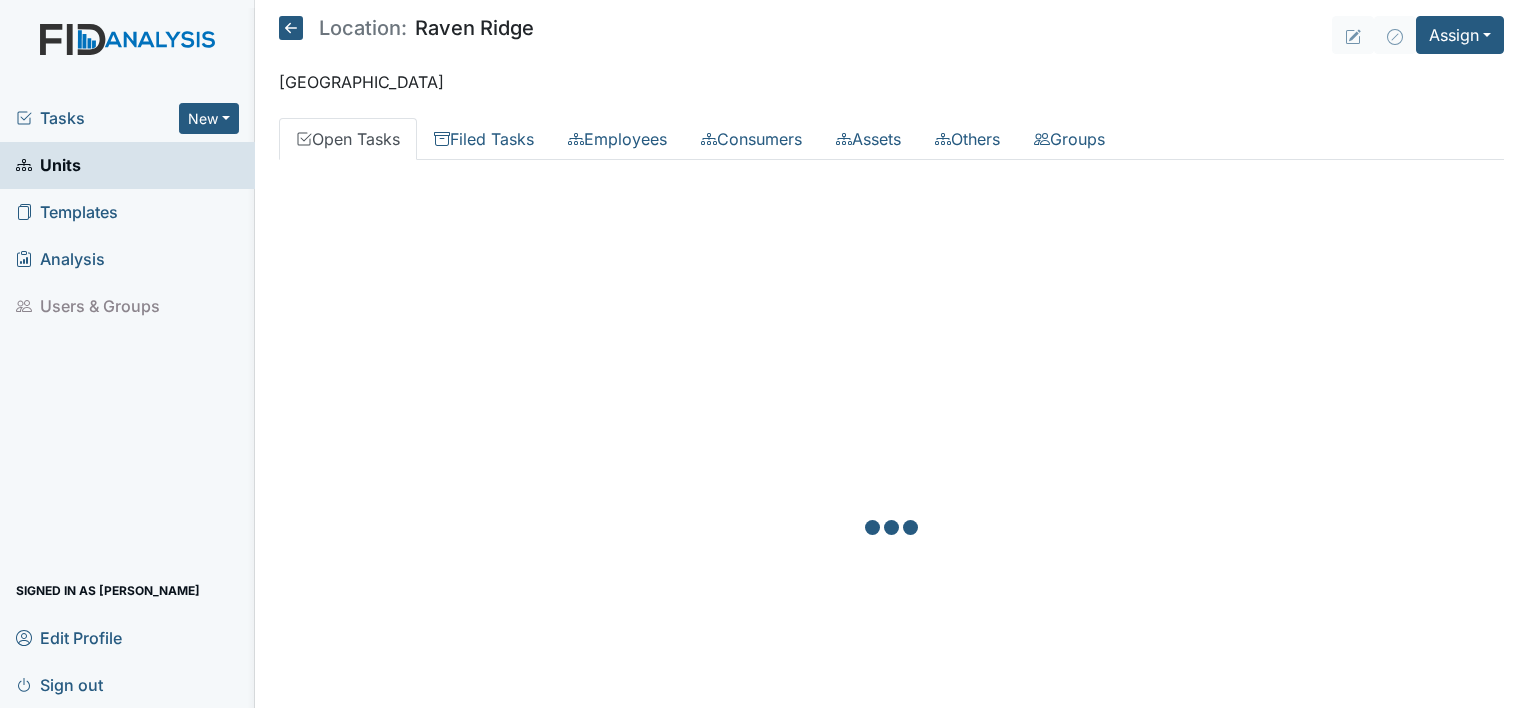 scroll, scrollTop: 0, scrollLeft: 0, axis: both 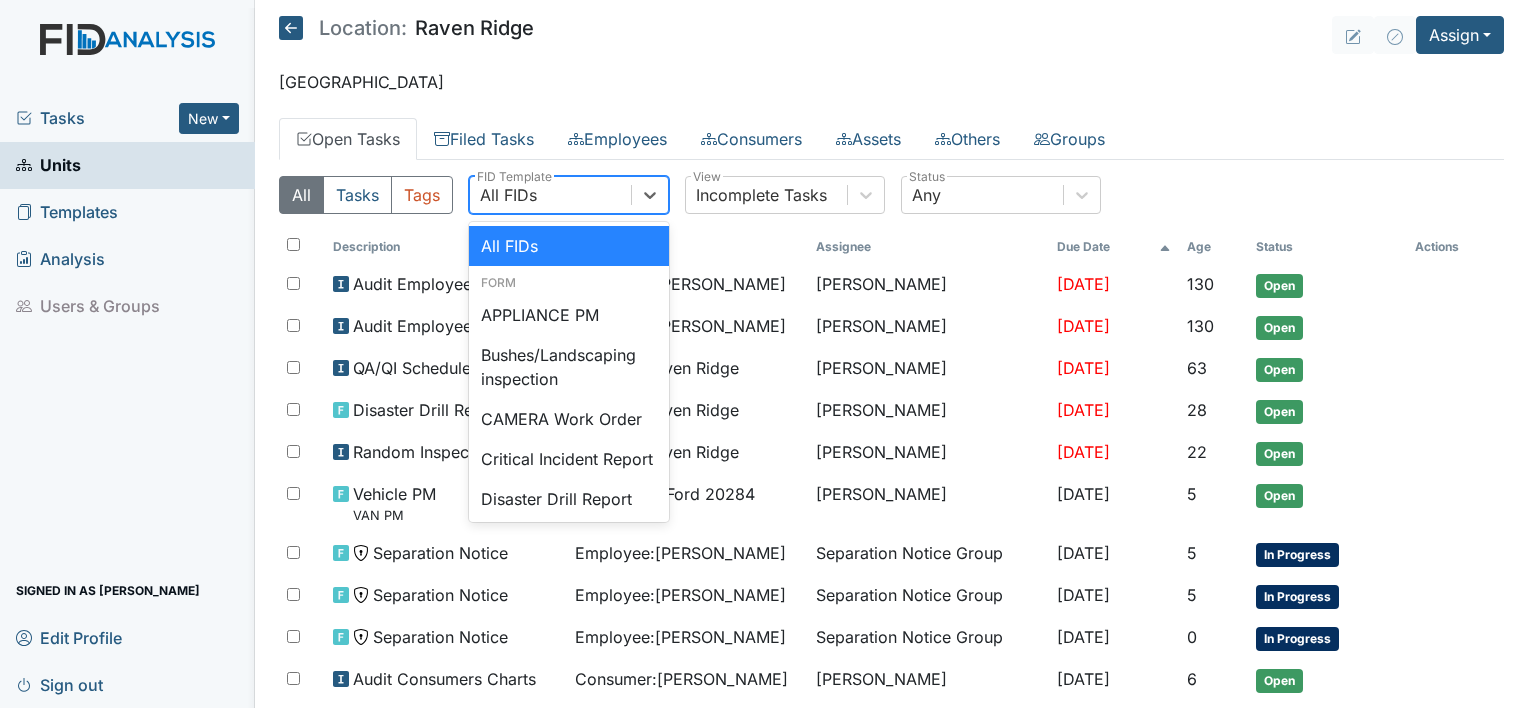 drag, startPoint x: 496, startPoint y: 196, endPoint x: 417, endPoint y: 147, distance: 92.96236 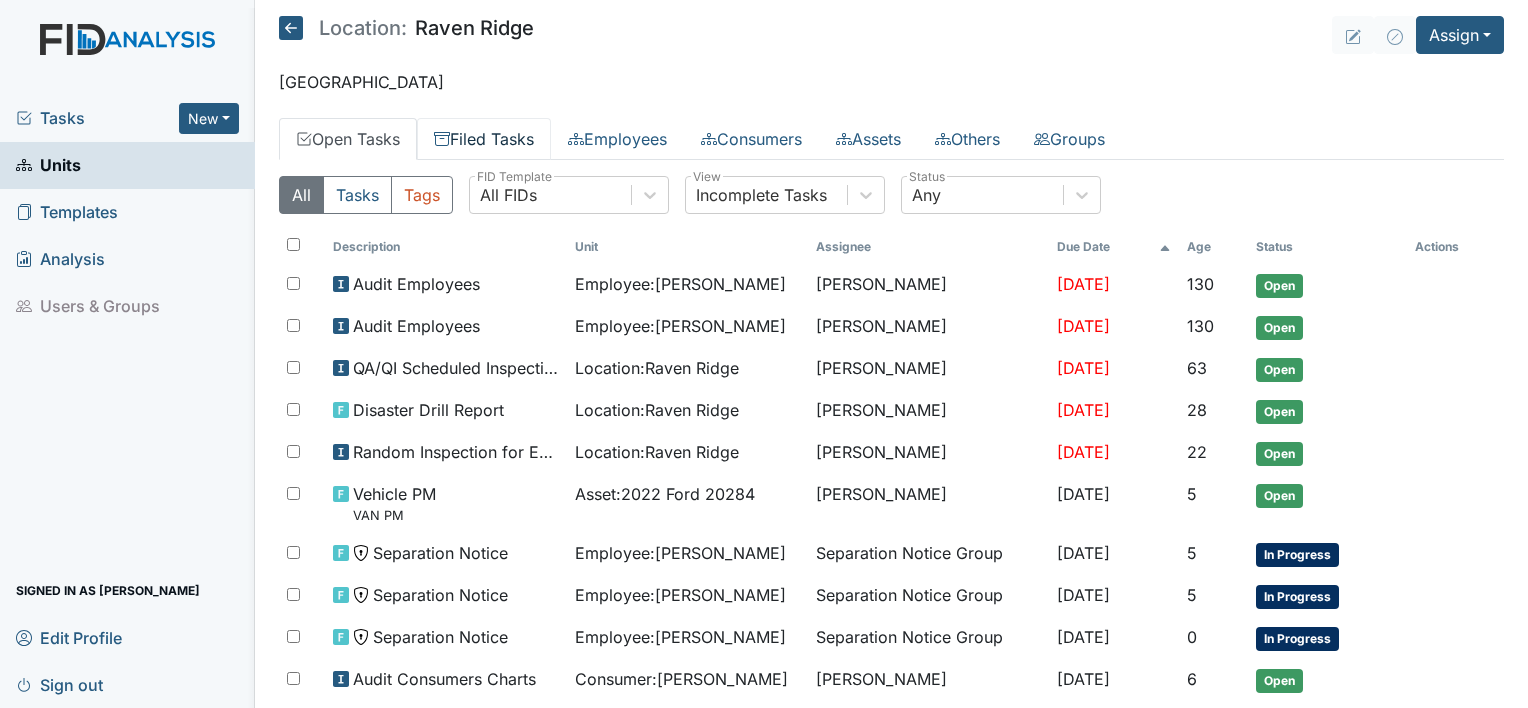 click on "Filed Tasks" at bounding box center [484, 139] 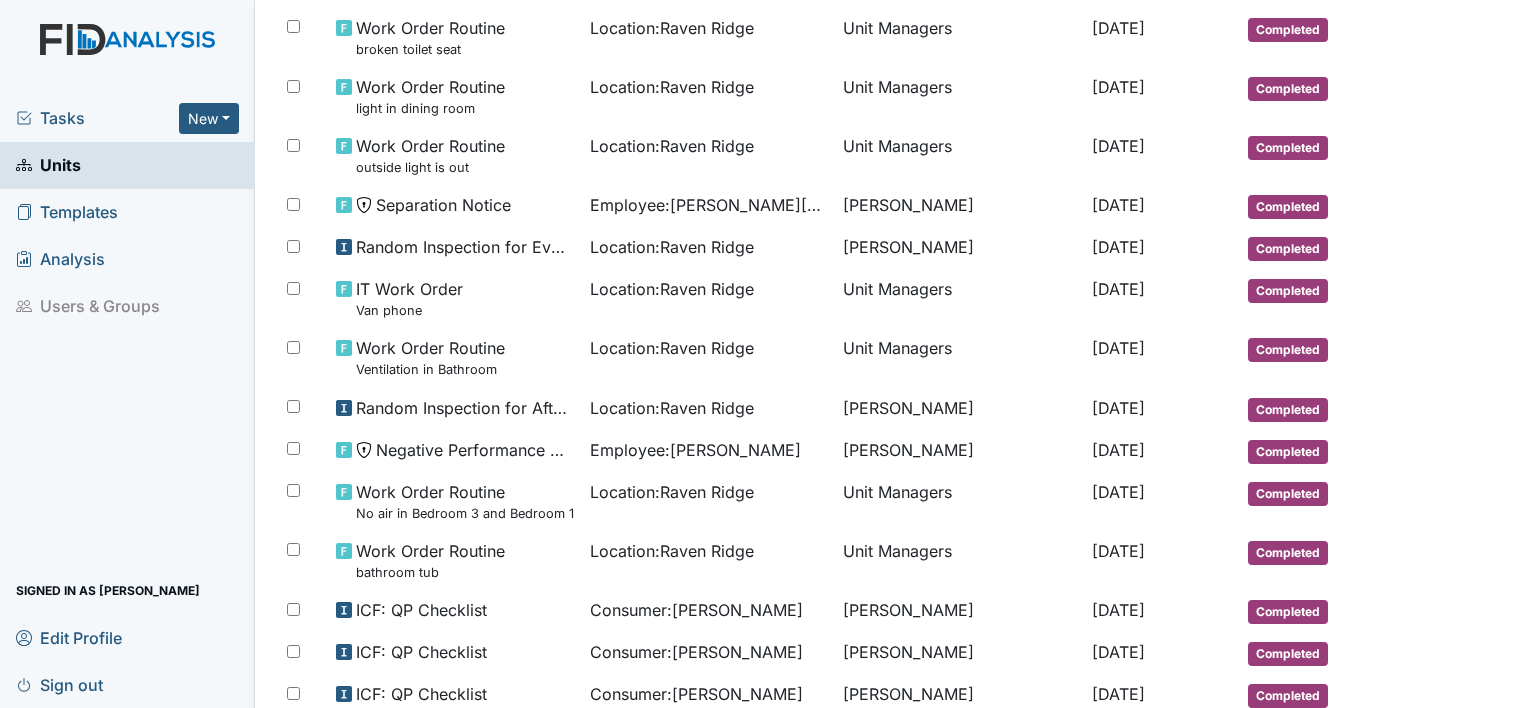 scroll, scrollTop: 612, scrollLeft: 0, axis: vertical 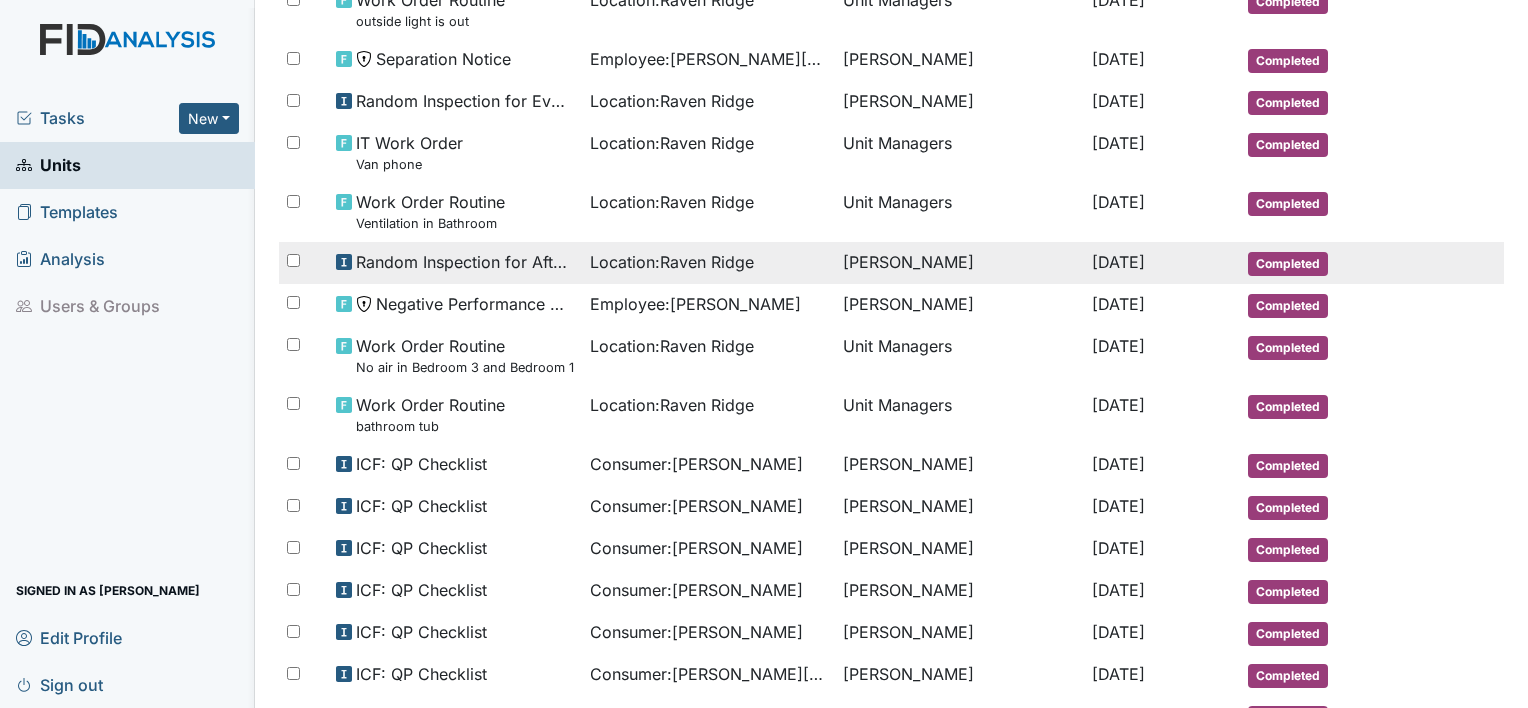 click on "[DATE]" at bounding box center (1118, 262) 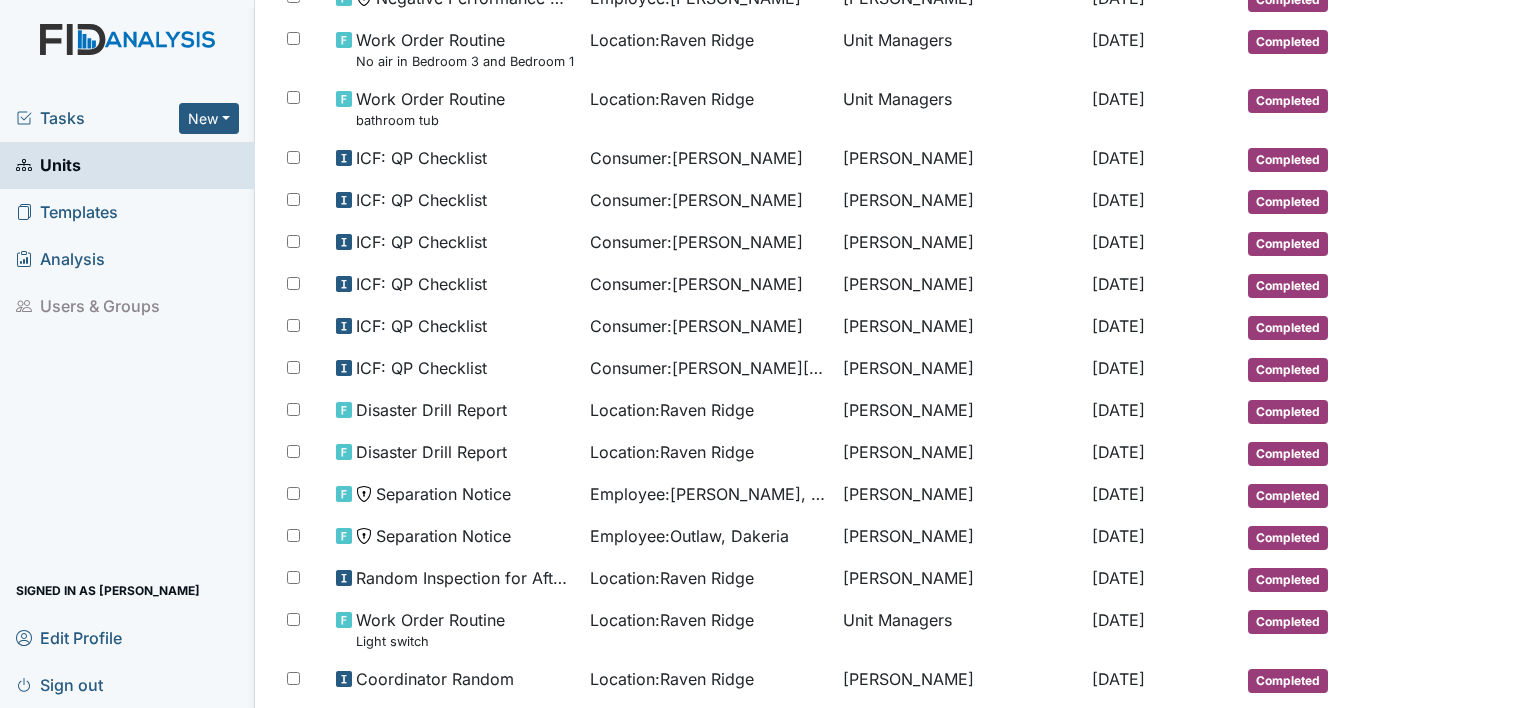 scroll, scrollTop: 1039, scrollLeft: 0, axis: vertical 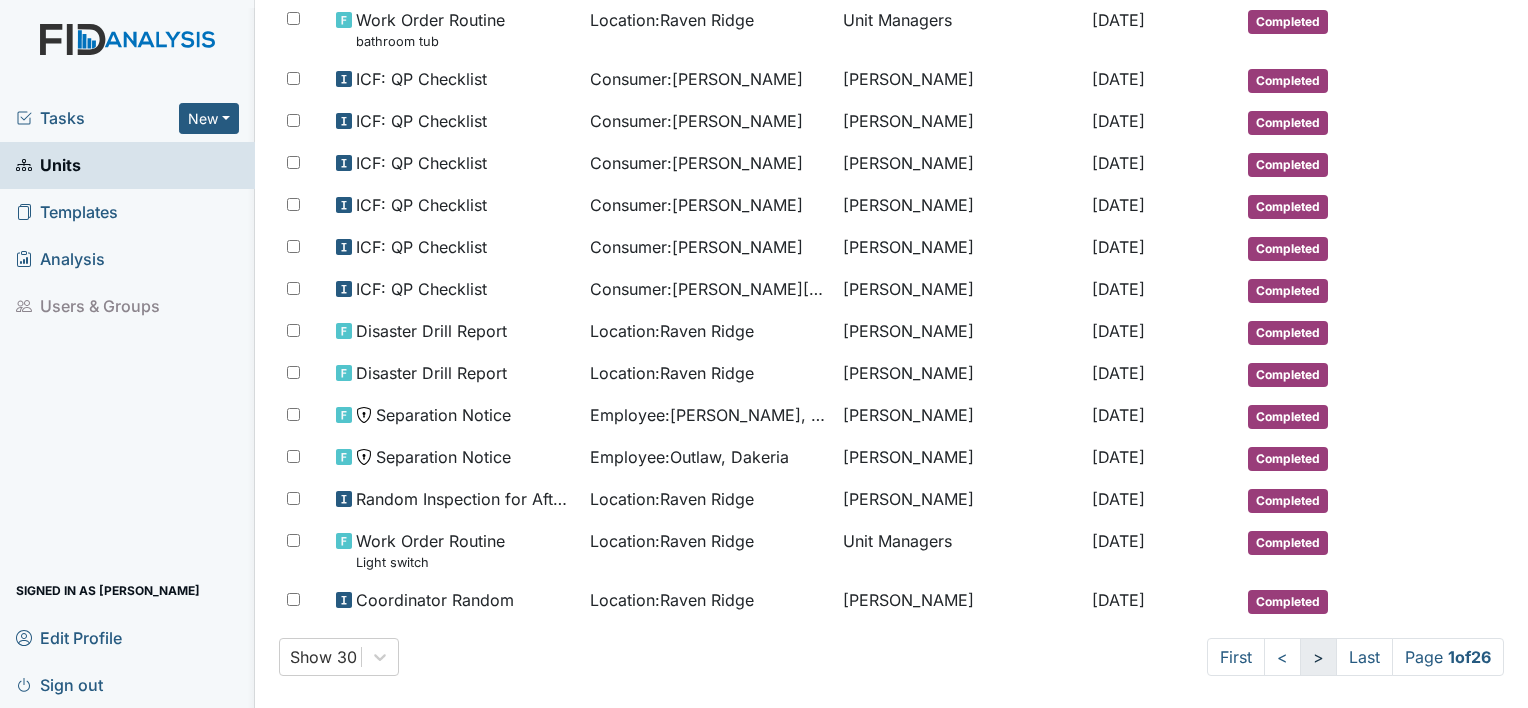 click on ">" at bounding box center [1318, 657] 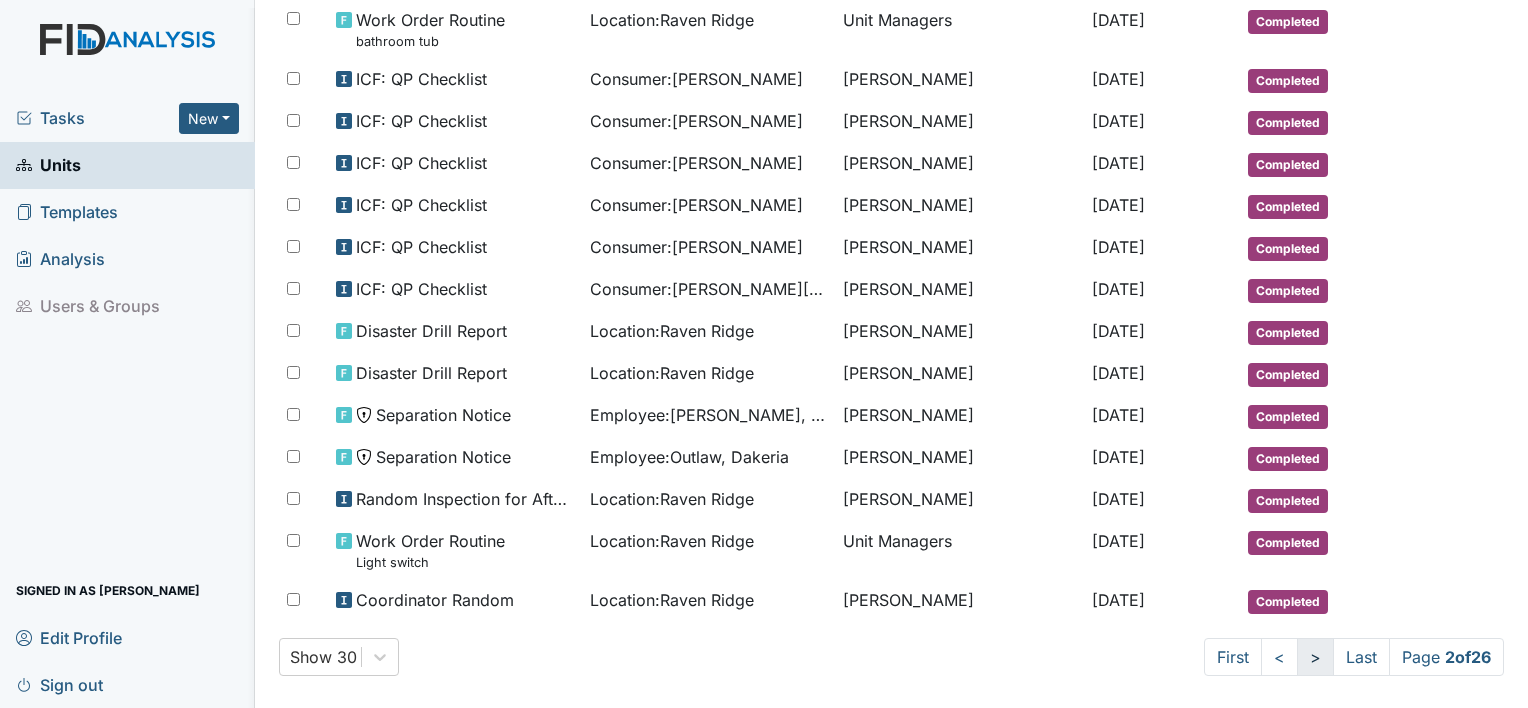 scroll, scrollTop: 1055, scrollLeft: 0, axis: vertical 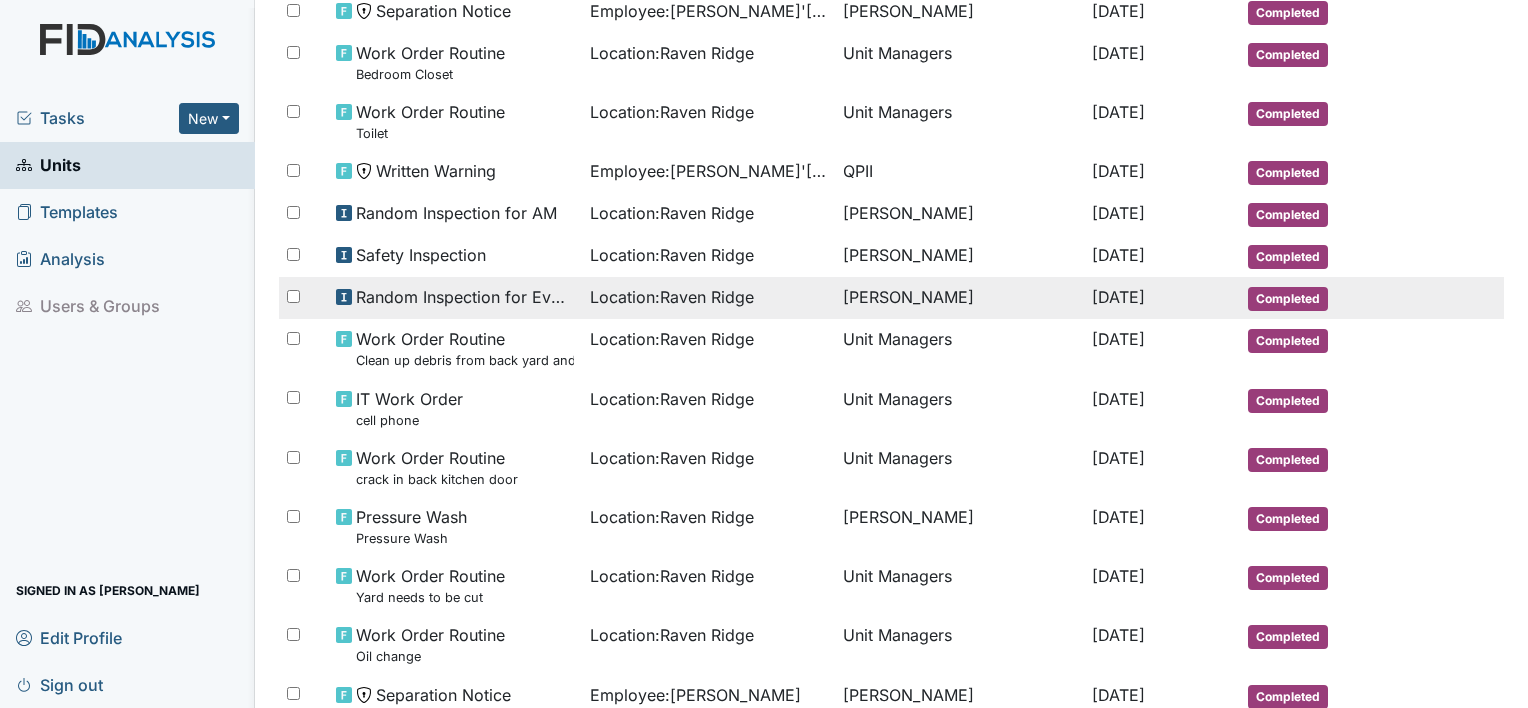 click on "Random Inspection for Evening" at bounding box center [465, 297] 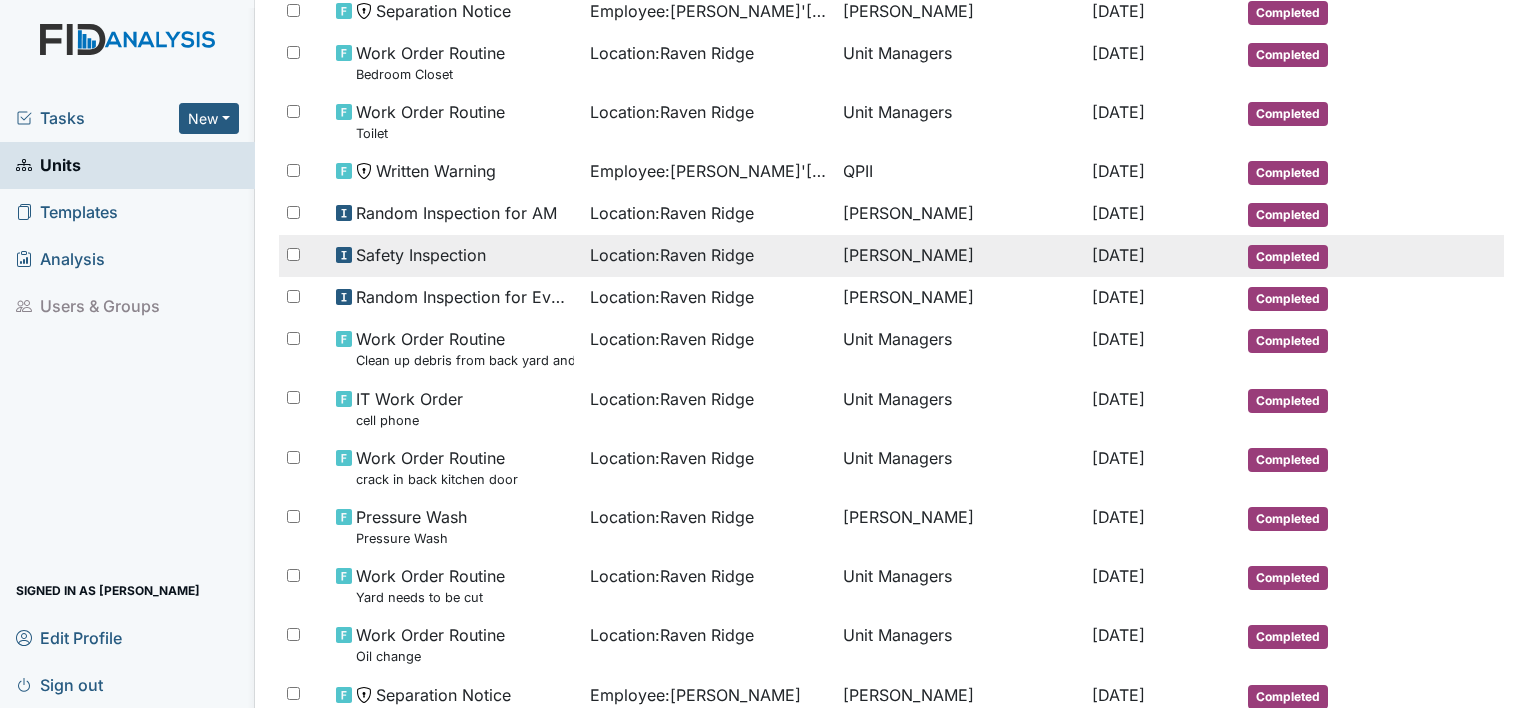 click on "Location :  Raven Ridge" at bounding box center [709, 255] 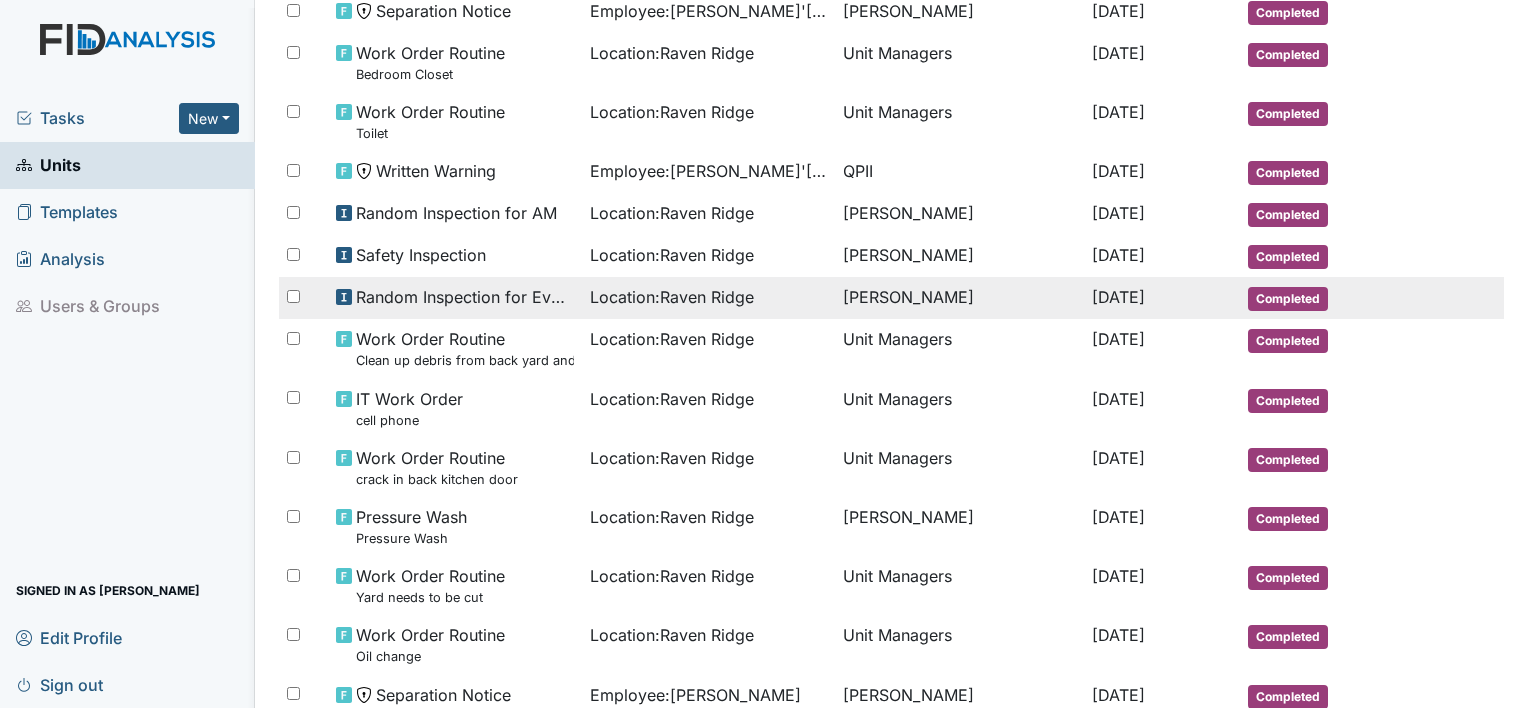 click on "Random Inspection for Evening" at bounding box center [465, 297] 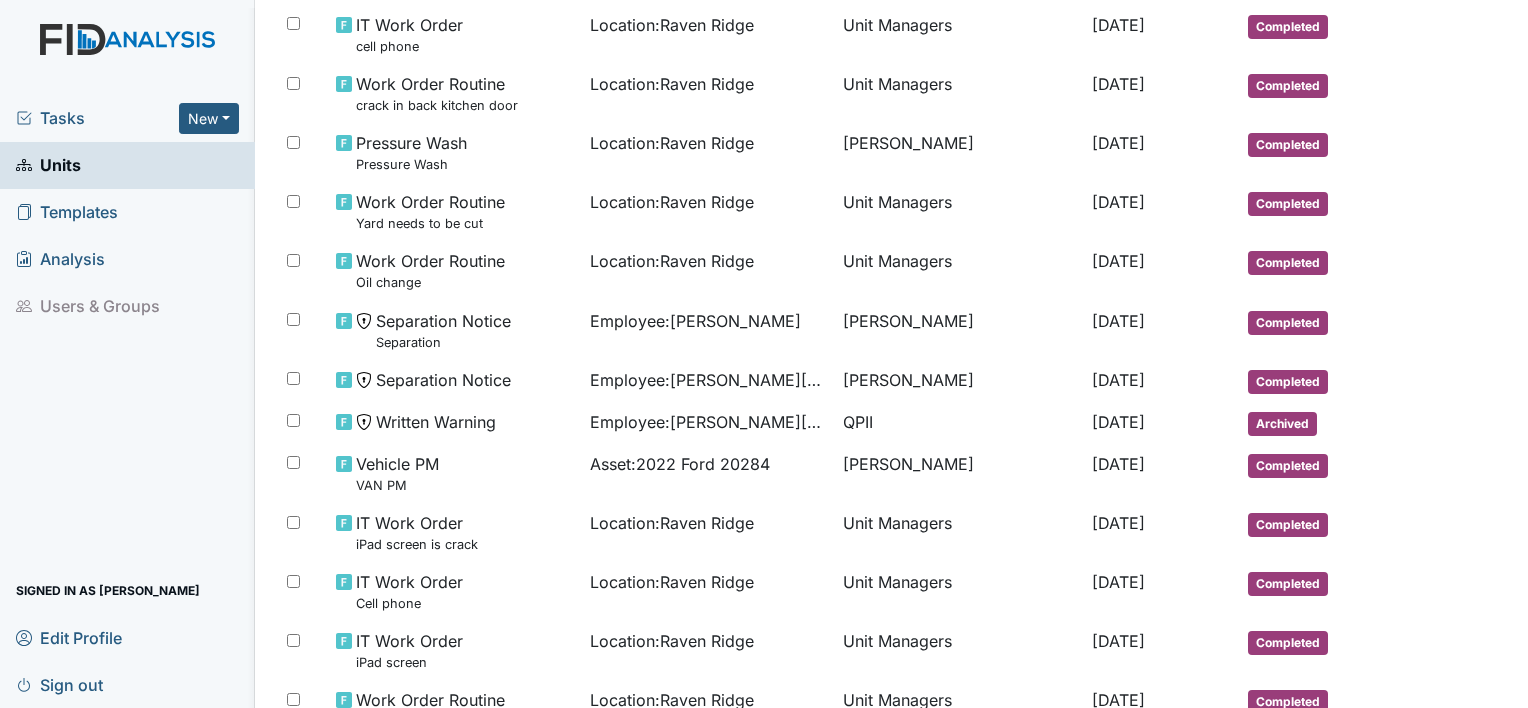 scroll, scrollTop: 855, scrollLeft: 0, axis: vertical 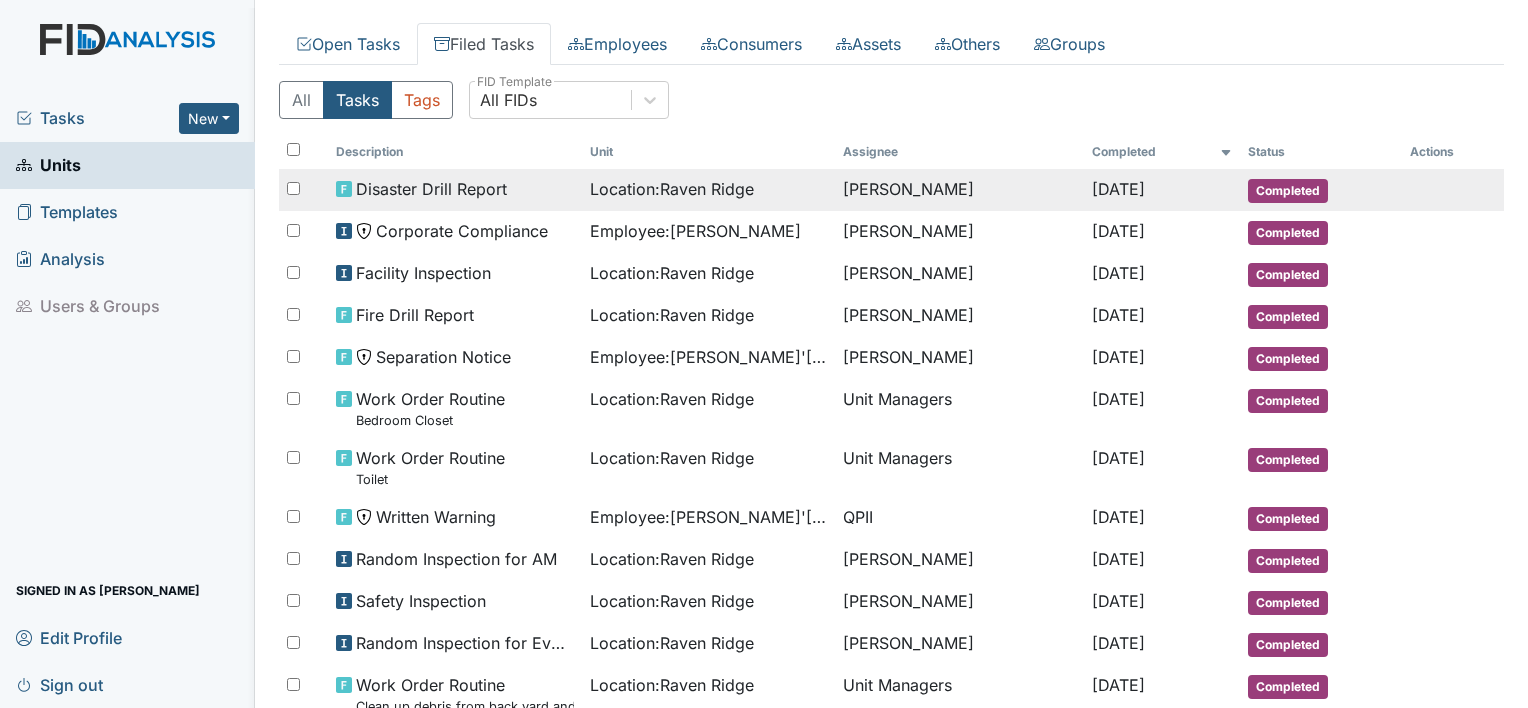 click on "Disaster Drill Report" at bounding box center (455, 190) 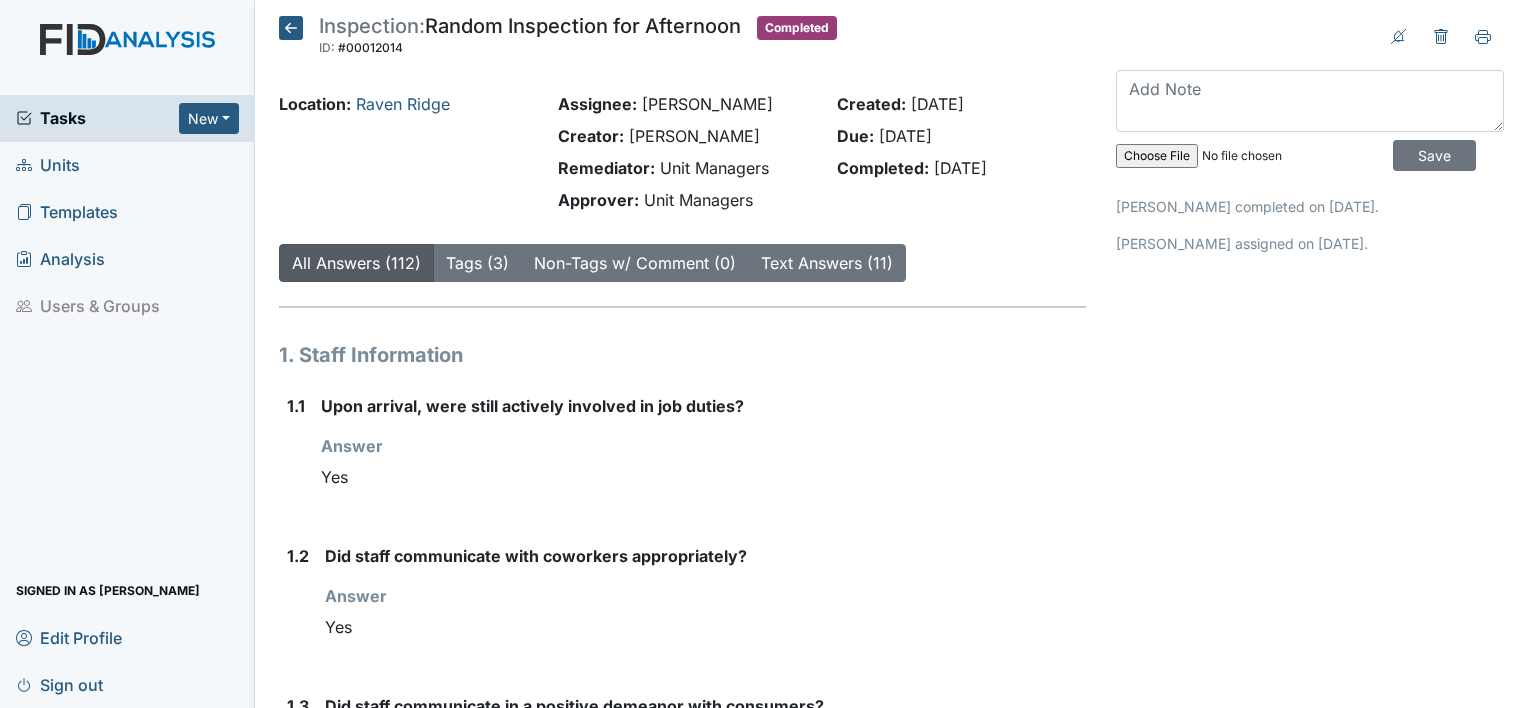 scroll, scrollTop: 0, scrollLeft: 0, axis: both 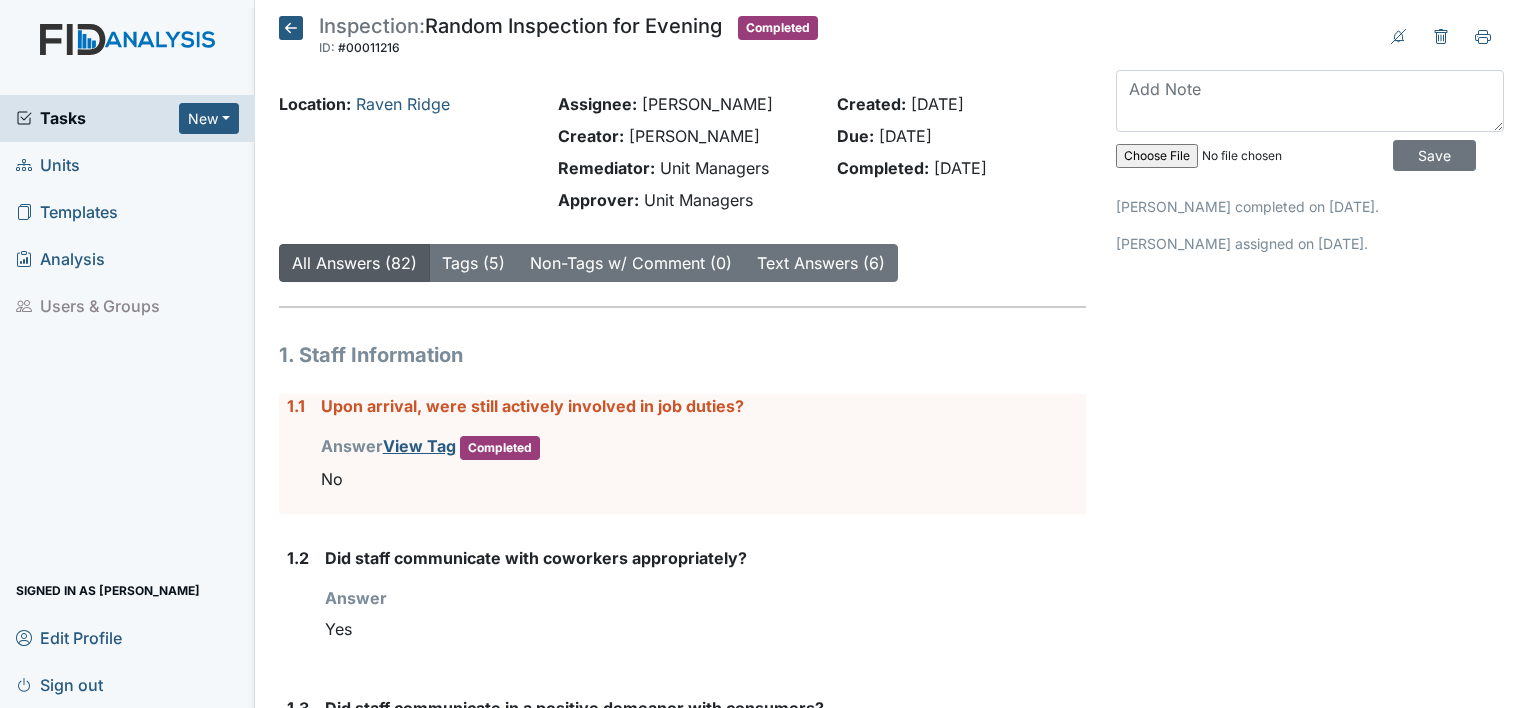 click on "Inspection:
Random Inspection for Evening
ID:
#00011216
Completed
Autosaving...
Location:
Raven Ridge
Assignee:
Conswella Graham
Creator:
Conswella Graham
Remediator:
Unit Managers
Approver:
Unit Managers
Created:
Jun 4, 2025
Due:
Jun 19, 2025
Completed:
Jun 4, 2025
All Answers
(82)
Tags
(5)
Non-Tags w/ Comment
(0)
Text Answers
(6)
1. Staff Information
1.1
Upon arrival, were still actively involved in job duties?
Answer
View Tag
Completed
You must select one of the below options.
No
1.2
Did staff communicate with coworkers appropriately?
Answer
You must select one of the below options.
Yes
1.3
Did staff communicate in a positive demeanor with consumers?
Answer
You must select one of the below options.
Yes
1.4
Answer
Yes" at bounding box center (682, 6821) 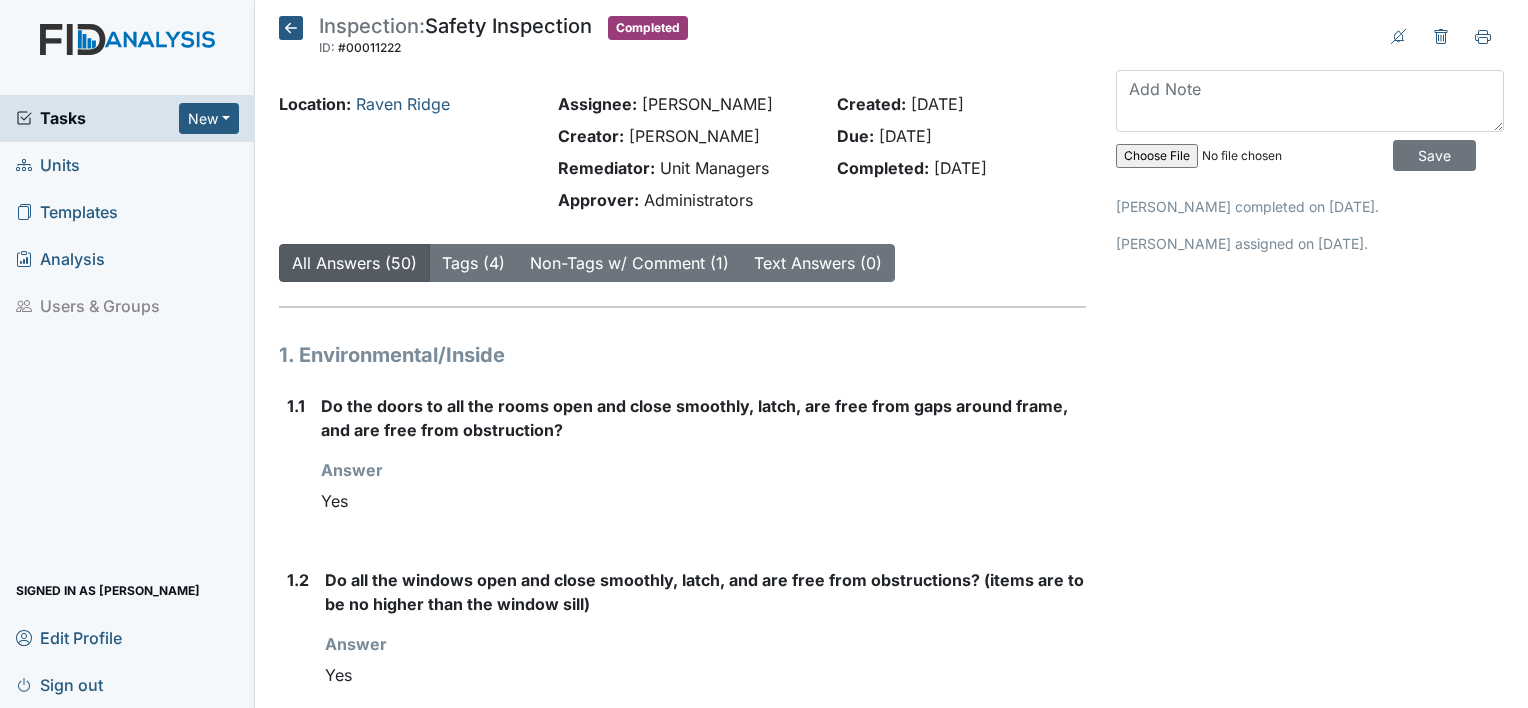 scroll, scrollTop: 0, scrollLeft: 0, axis: both 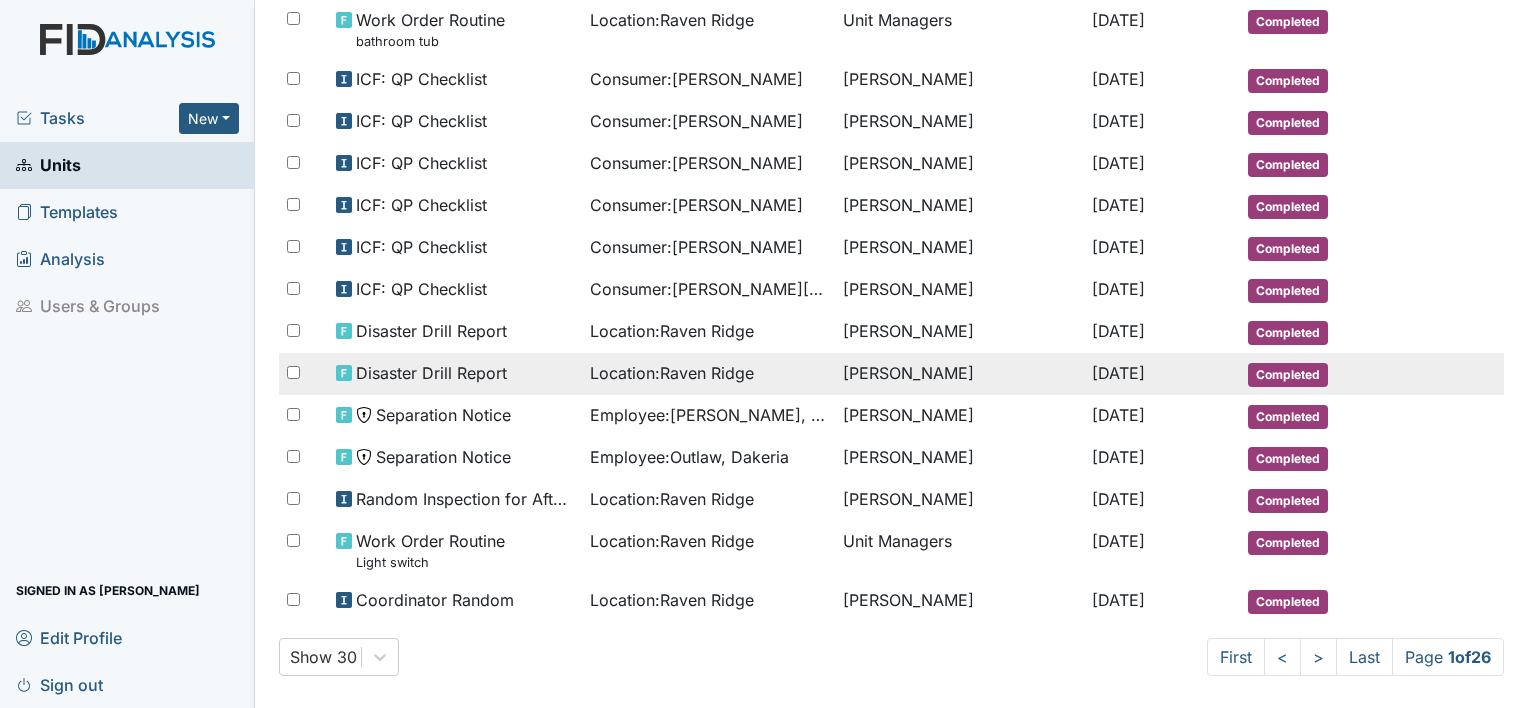 click on "Shonda White" at bounding box center [959, 374] 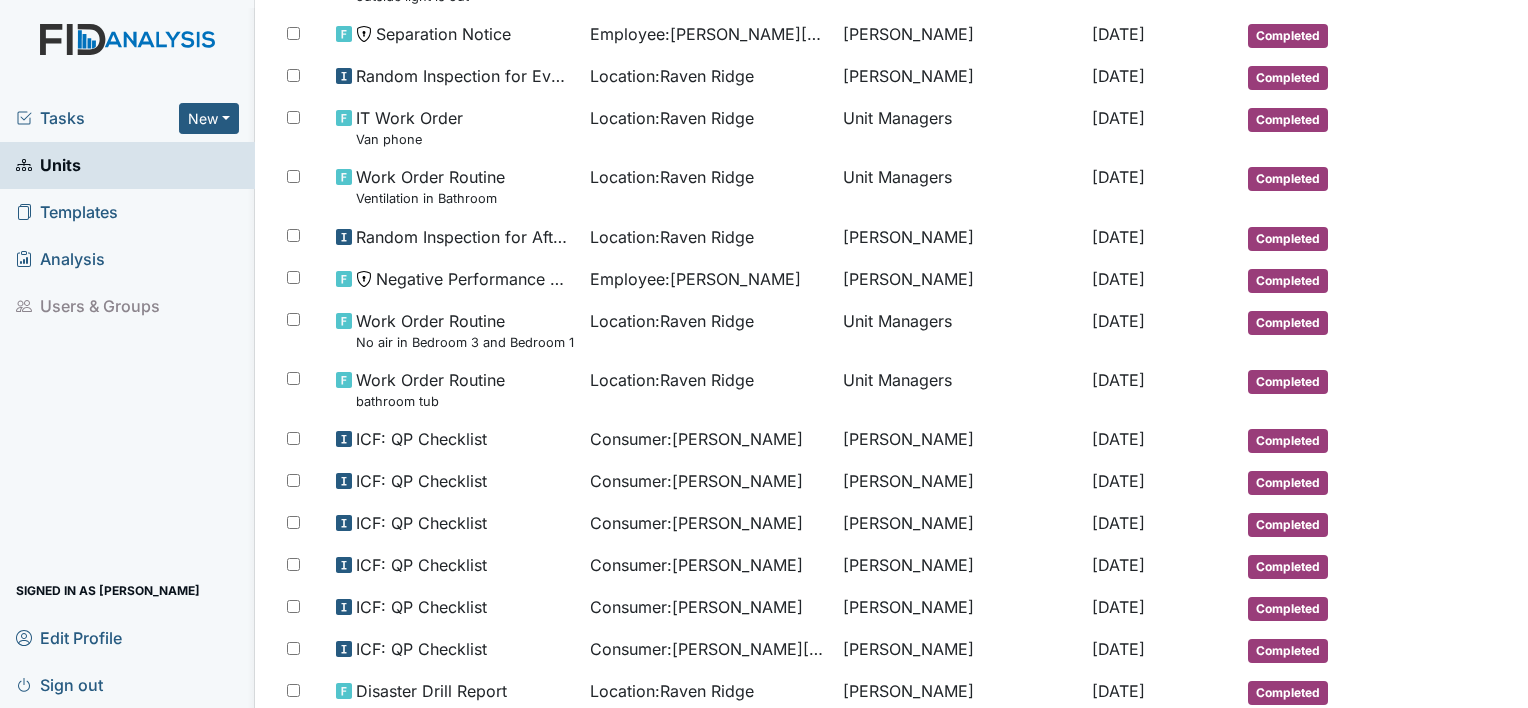 scroll, scrollTop: 704, scrollLeft: 0, axis: vertical 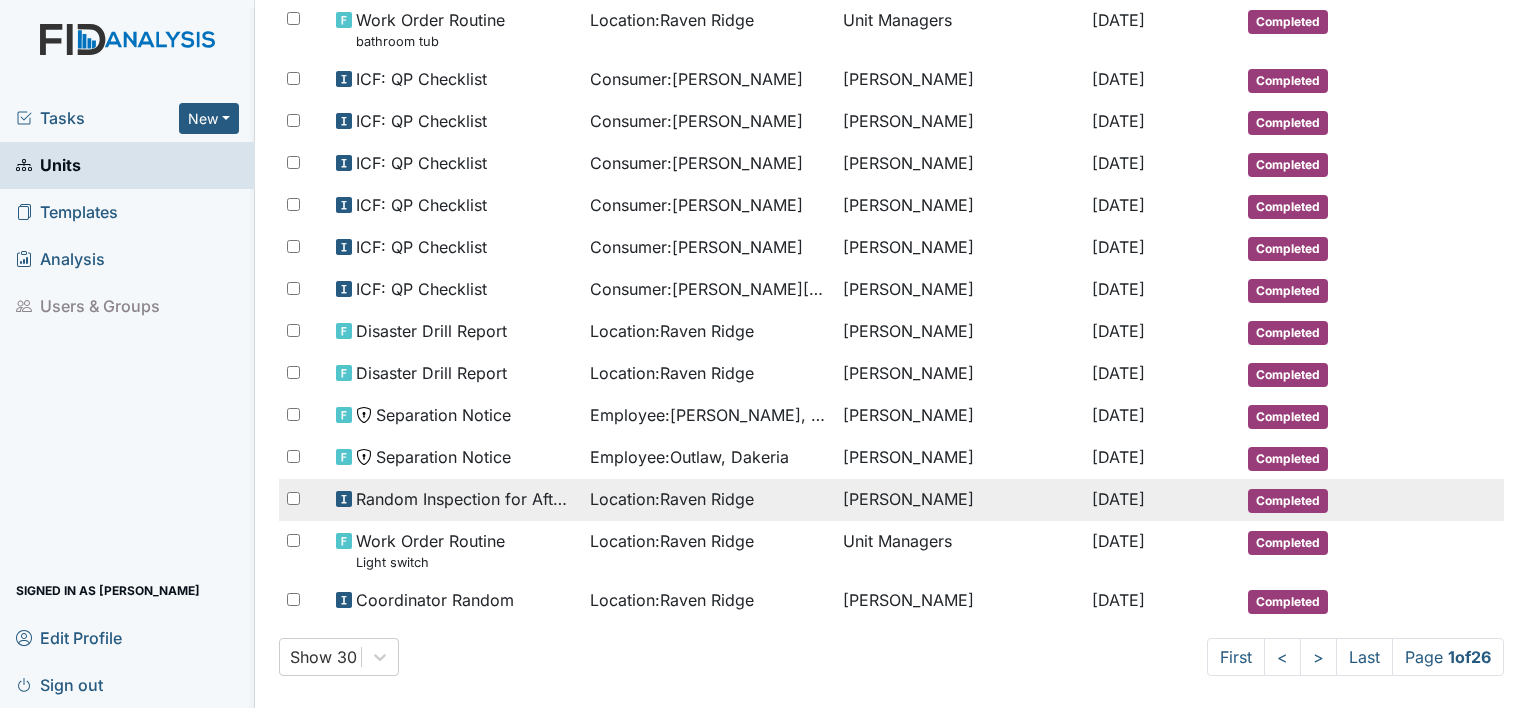 click on "Random Inspection for Afternoon" at bounding box center (465, 499) 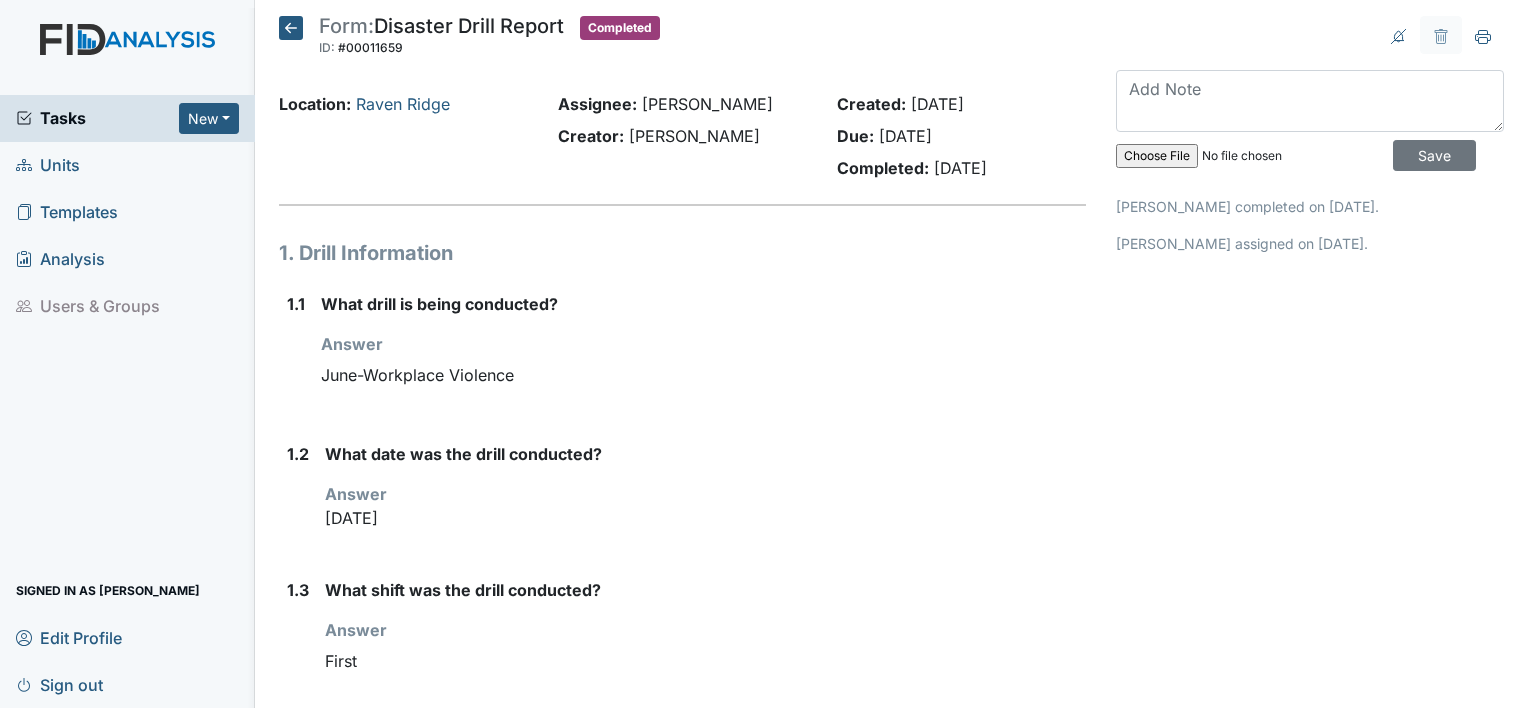 scroll, scrollTop: 0, scrollLeft: 0, axis: both 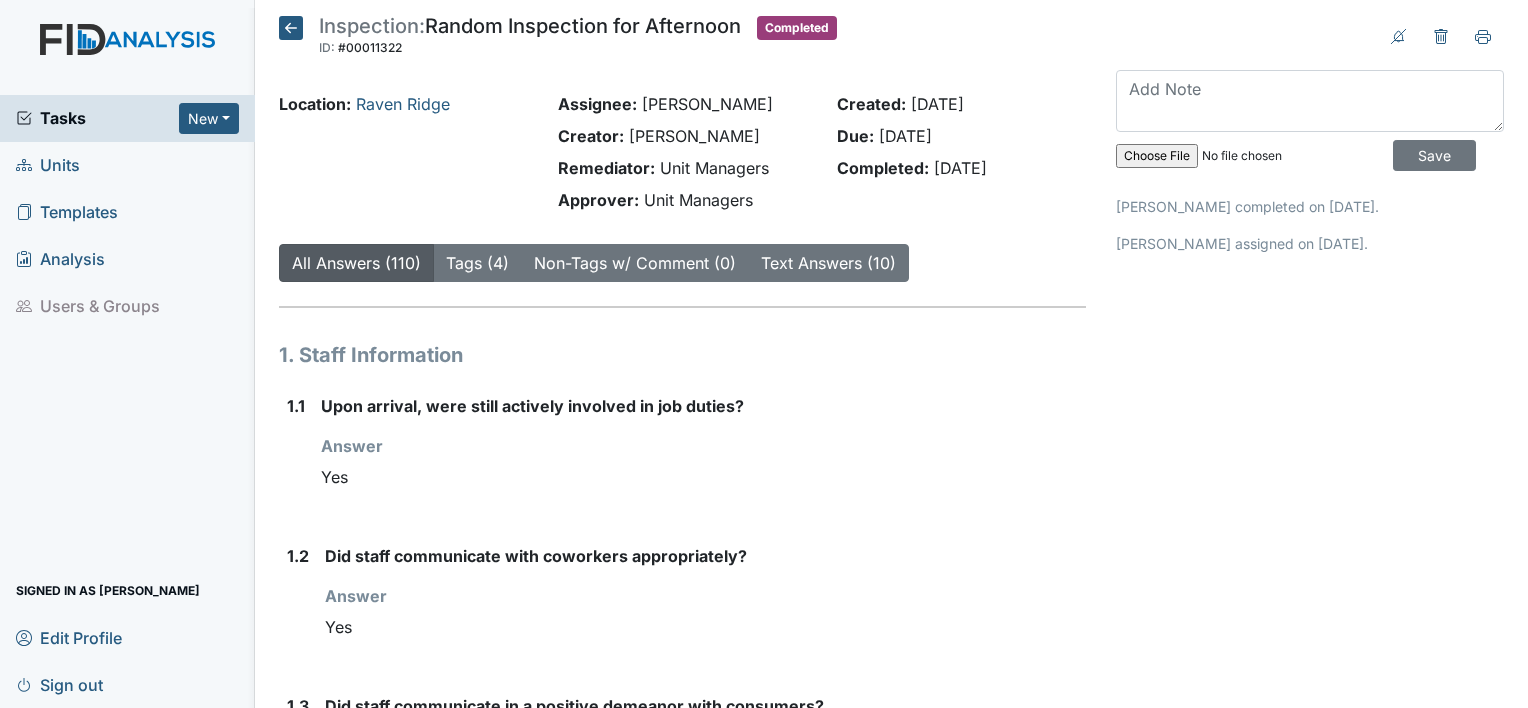 click on "Tasks
New
Form
Inspection
Document
Bundle
Units
Templates
Analysis
Users & Groups
Signed in as [PERSON_NAME]
Edit Profile
Sign out
Assign Form
Assign Inspection
Assign Document
Assign Bundle
Inspection:
Random Inspection for Afternoon
ID:
#00011322
Completed
Autosaving...
Location:
[GEOGRAPHIC_DATA]
Assignee:
[PERSON_NAME]
Creator:
[PERSON_NAME]
Remediator:
Unit Managers
Approver:
Unit Managers
Created:
[DATE]
Due:
[DATE]
Completed:
[DATE]
All Answers
(110)
Tags
(4)
Non-Tags w/ Comment
(0)
Text Answers
(10)
1. Staff Information
1.1
Upon arrival, were still actively involved in job duties?
Answer
Yes" at bounding box center (764, 354) 